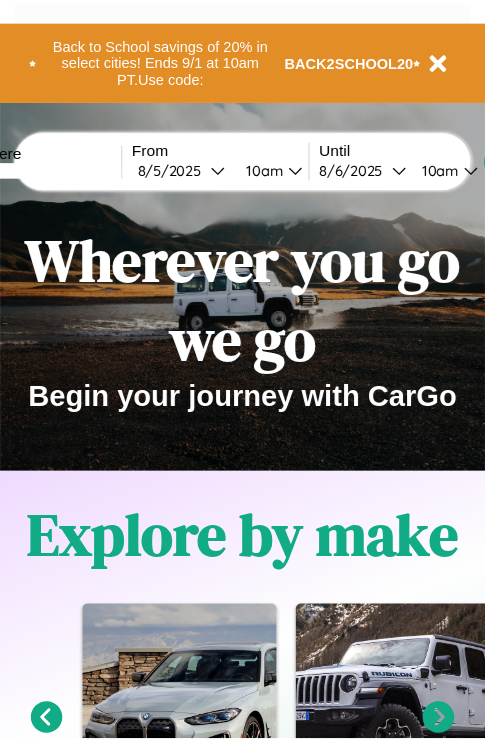 scroll, scrollTop: 0, scrollLeft: 0, axis: both 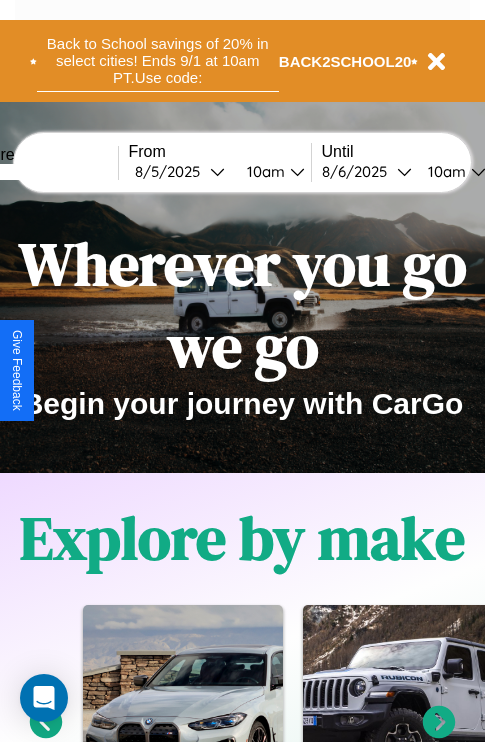 click on "Back to School savings of 20% in select cities! Ends 9/1 at 10am PT.  Use code:" at bounding box center (158, 61) 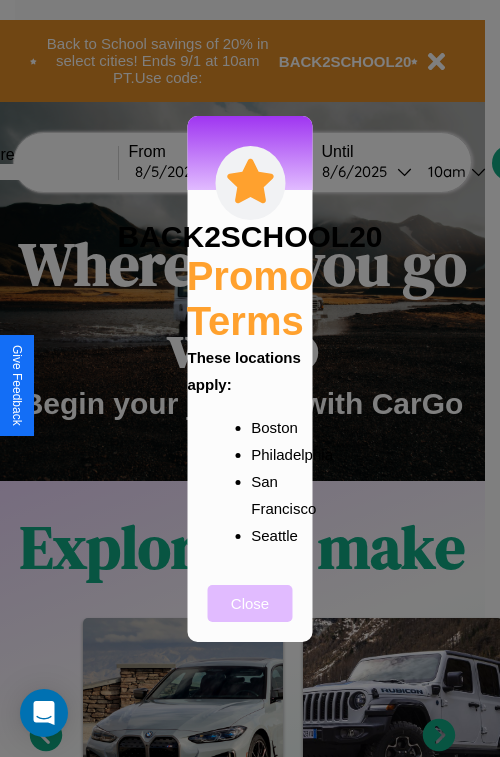 click on "Close" at bounding box center [250, 603] 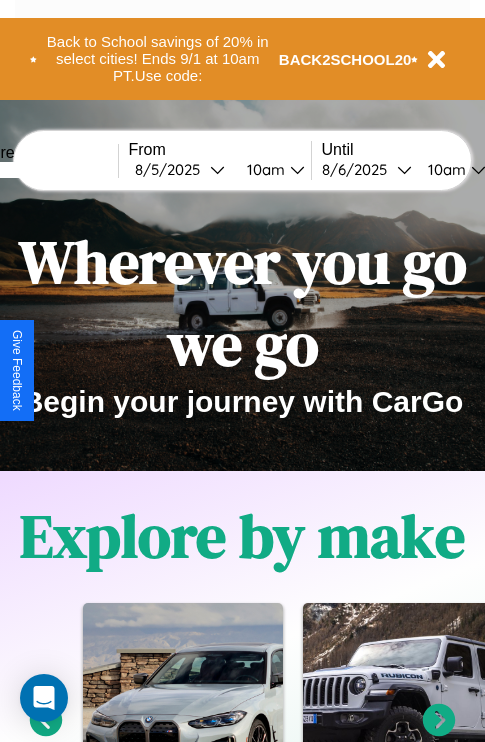 scroll, scrollTop: 308, scrollLeft: 0, axis: vertical 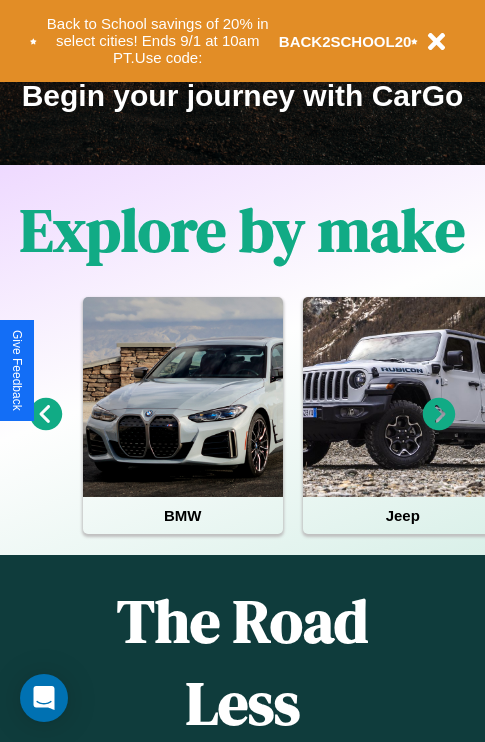 click 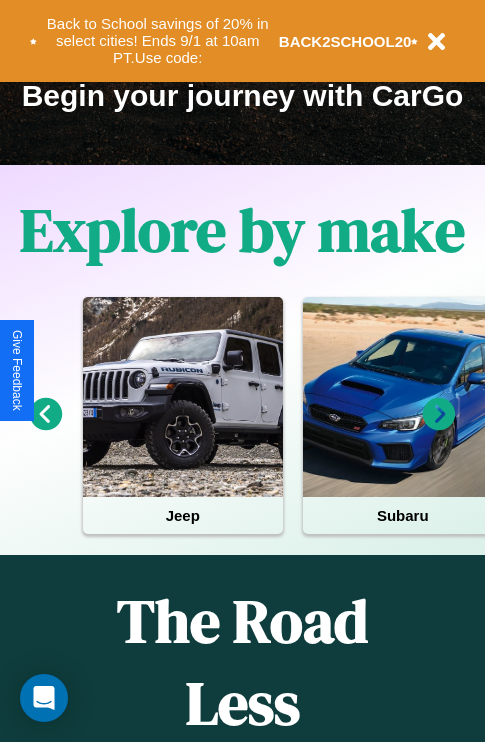 click 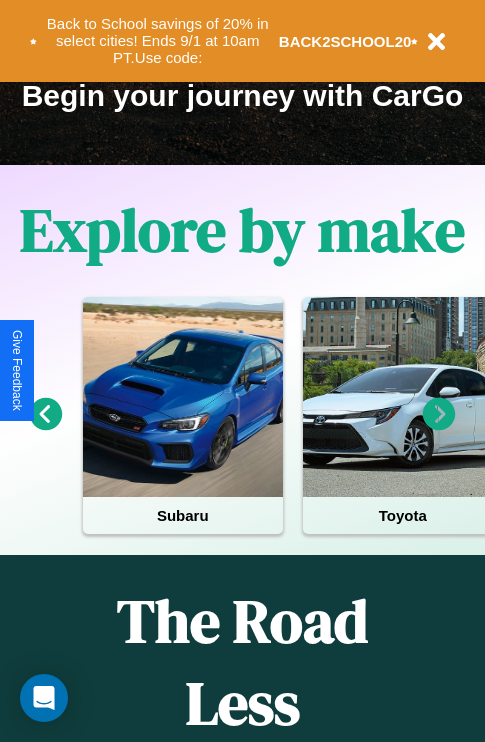 click 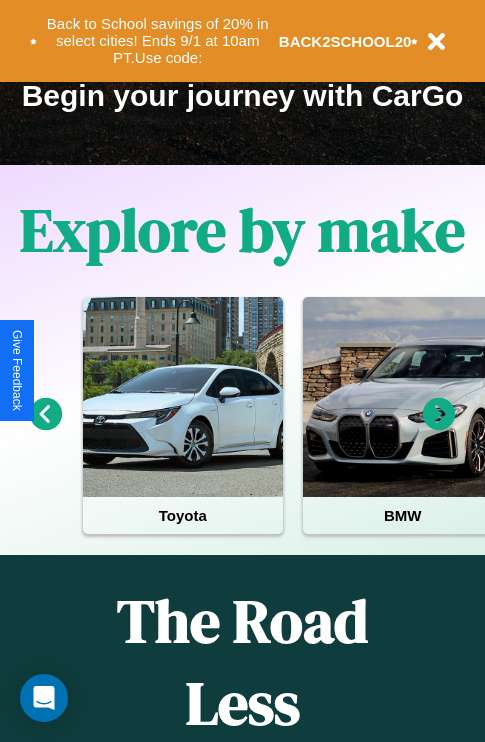 click 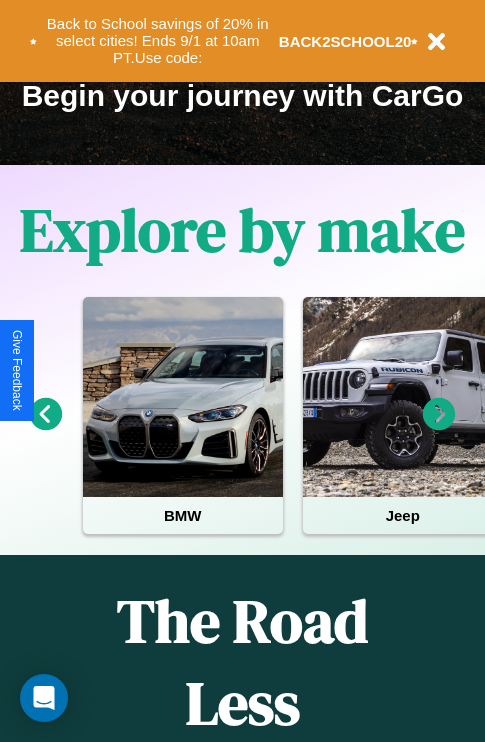 click 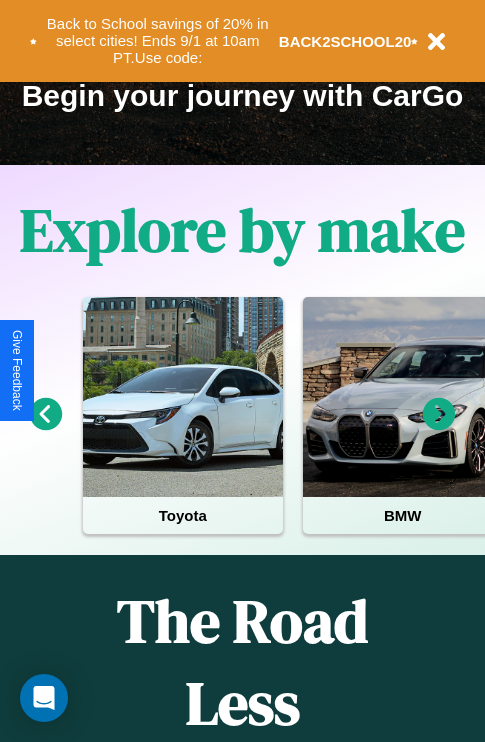 scroll, scrollTop: 113, scrollLeft: 238, axis: both 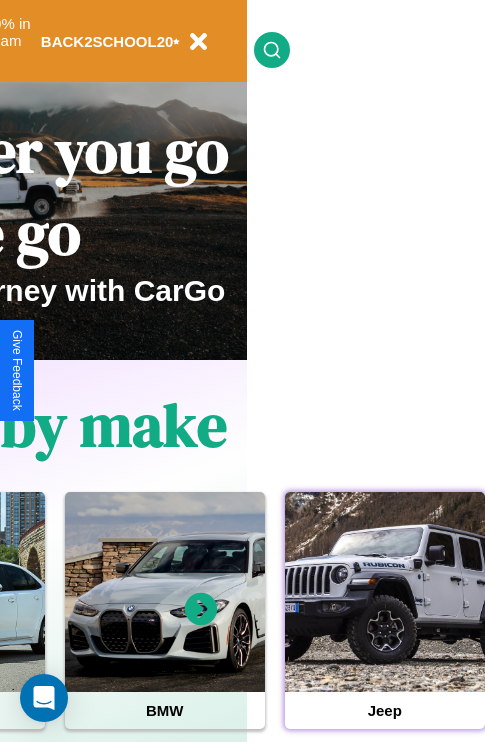 click at bounding box center [385, 592] 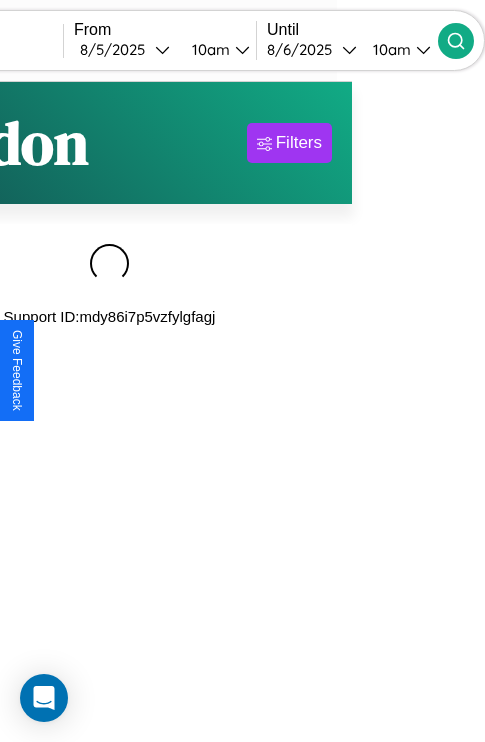 scroll, scrollTop: 0, scrollLeft: 0, axis: both 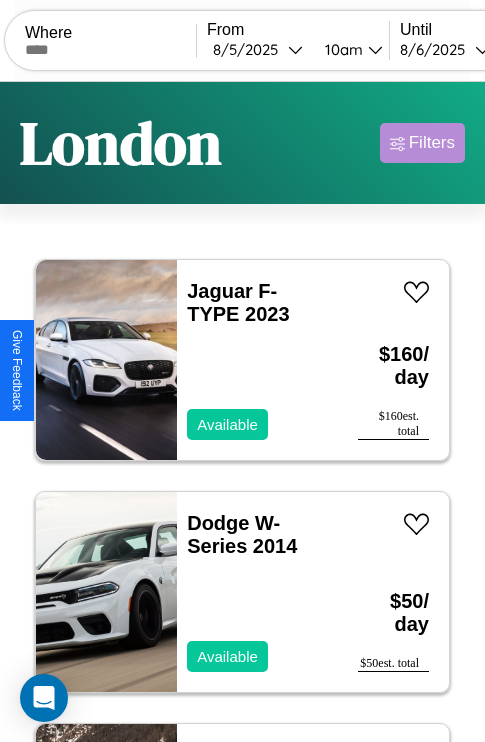 click on "Filters" at bounding box center (432, 143) 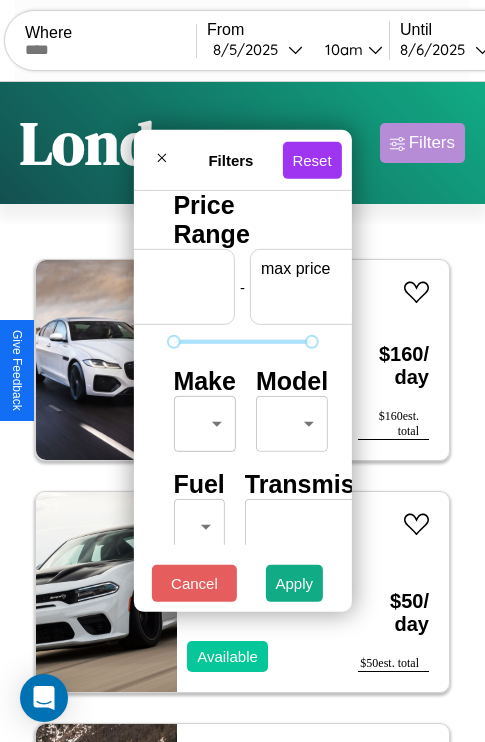 scroll, scrollTop: 0, scrollLeft: 124, axis: horizontal 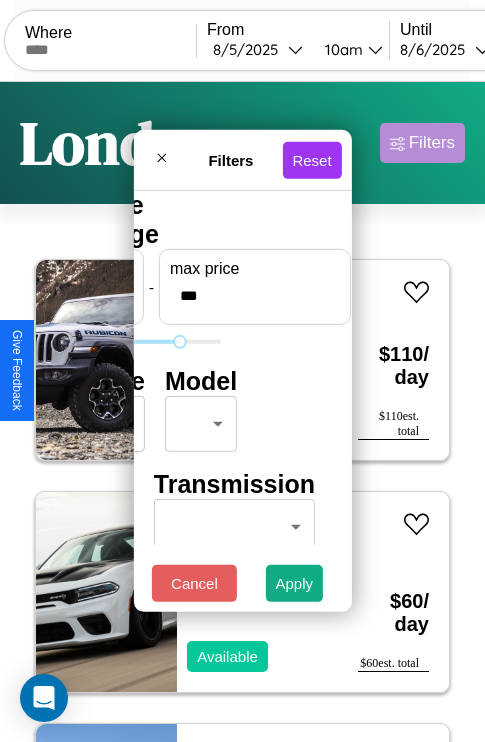 type on "***" 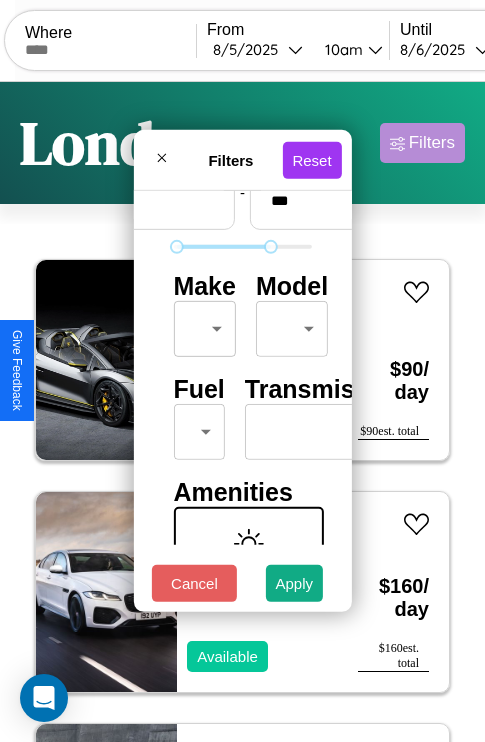 scroll, scrollTop: 162, scrollLeft: 0, axis: vertical 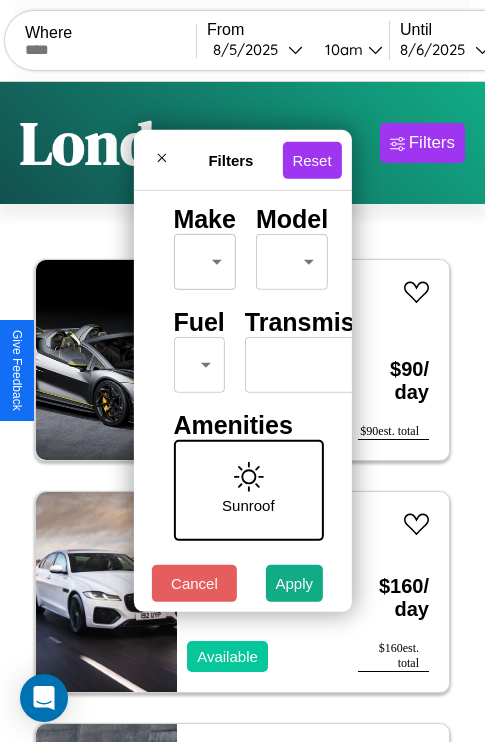type on "**" 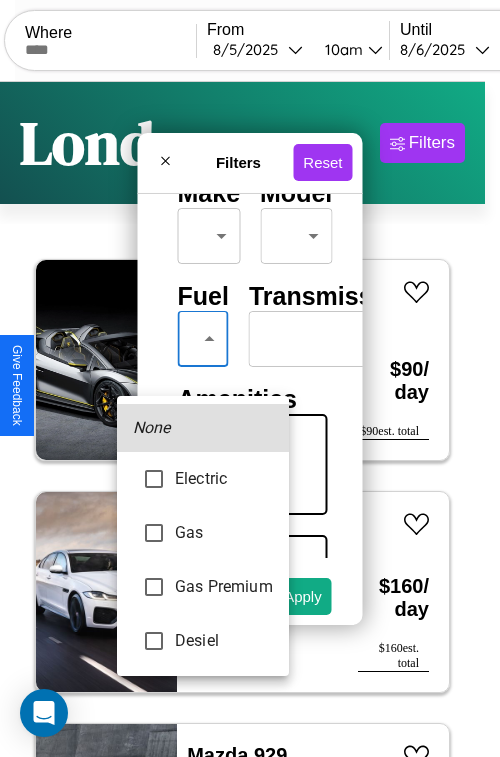 type on "********" 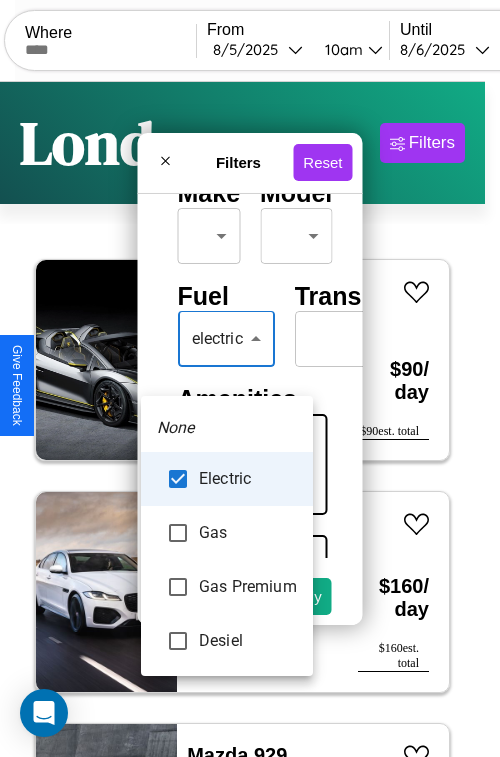 click at bounding box center [250, 378] 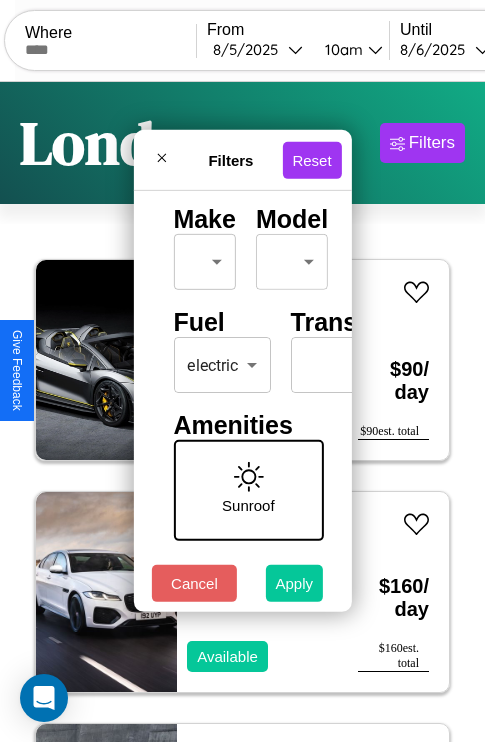 click on "Apply" at bounding box center (295, 583) 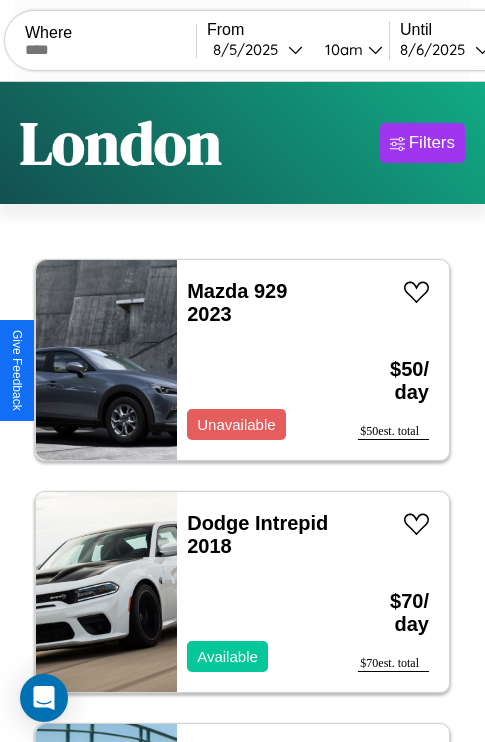 scroll, scrollTop: 95, scrollLeft: 0, axis: vertical 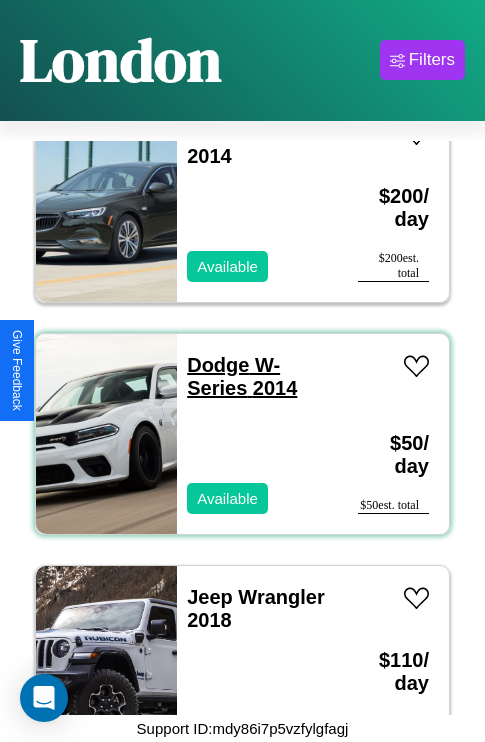 click on "Dodge   W-Series   2014" at bounding box center (242, 376) 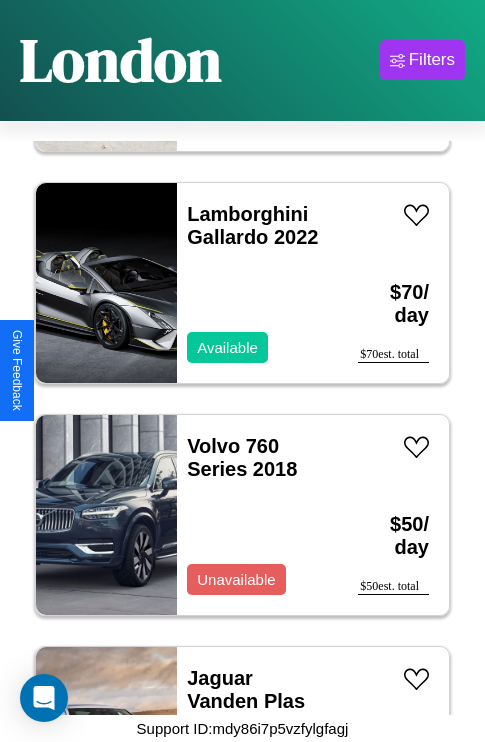 scroll, scrollTop: 19099, scrollLeft: 0, axis: vertical 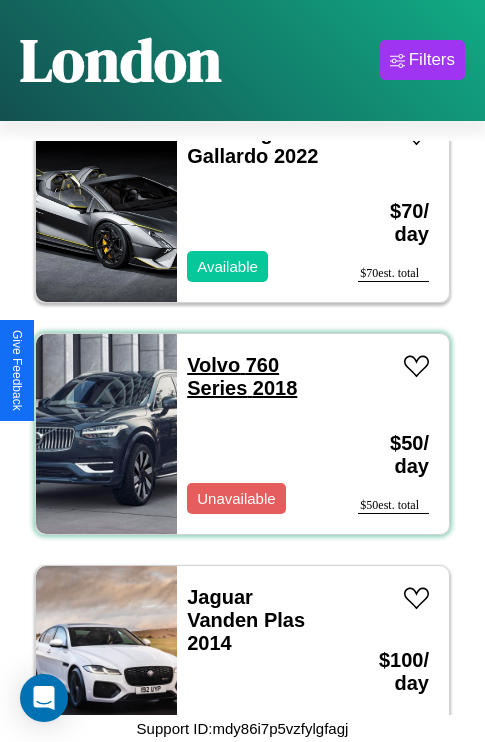 click on "Volvo   760 Series   2018" at bounding box center [242, 376] 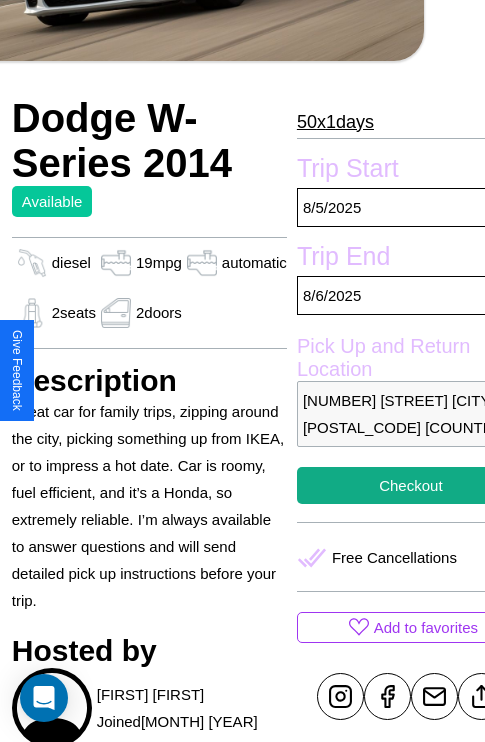 scroll, scrollTop: 377, scrollLeft: 88, axis: both 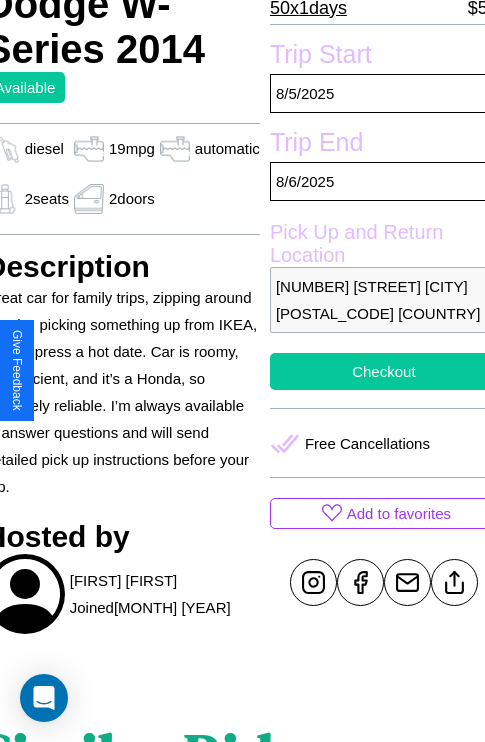 click on "Checkout" at bounding box center [384, 371] 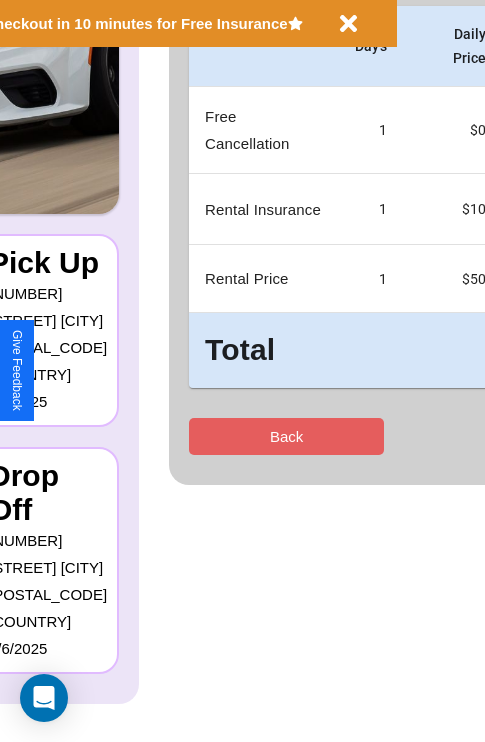 scroll, scrollTop: 0, scrollLeft: 0, axis: both 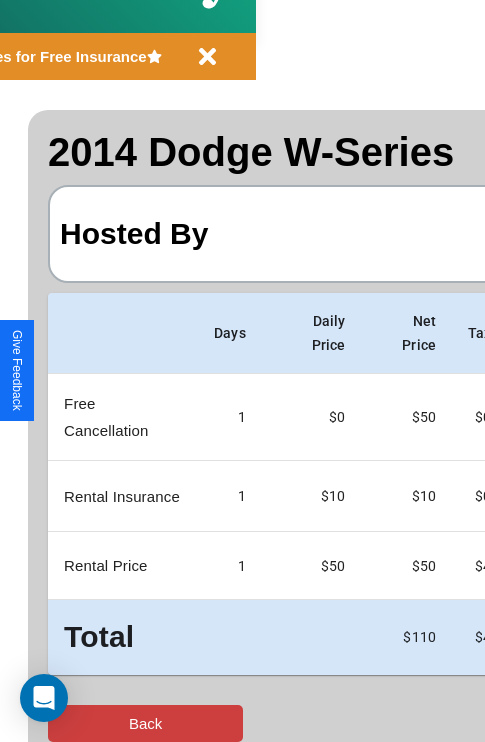 click on "Back" at bounding box center [145, 723] 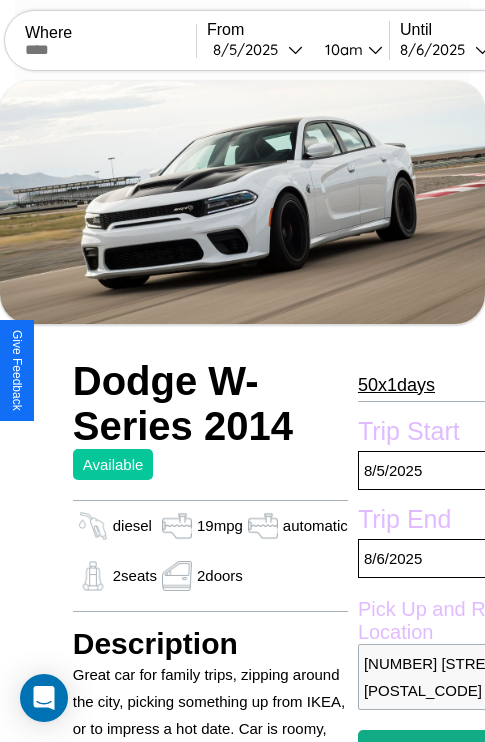 scroll, scrollTop: 745, scrollLeft: 132, axis: both 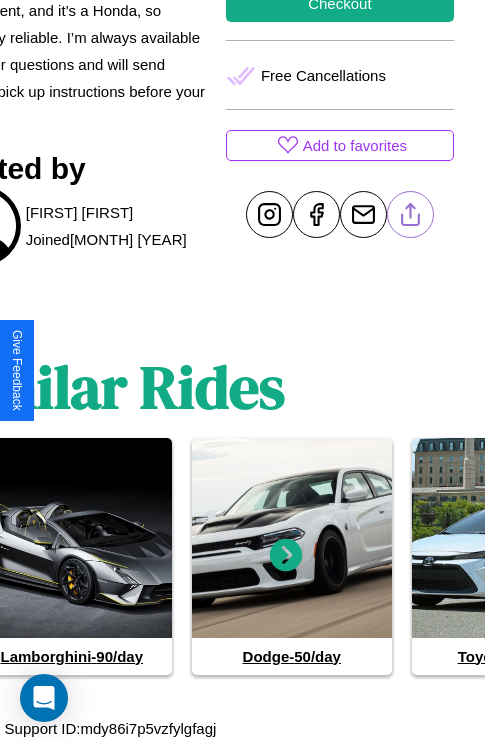 click 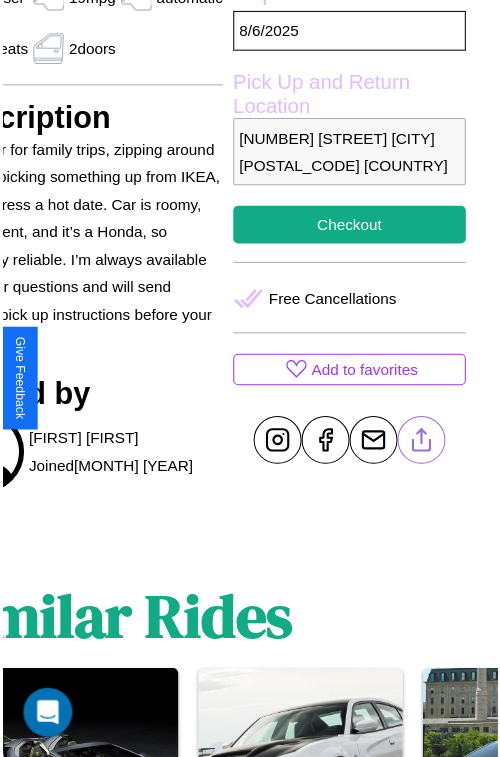 scroll, scrollTop: 519, scrollLeft: 132, axis: both 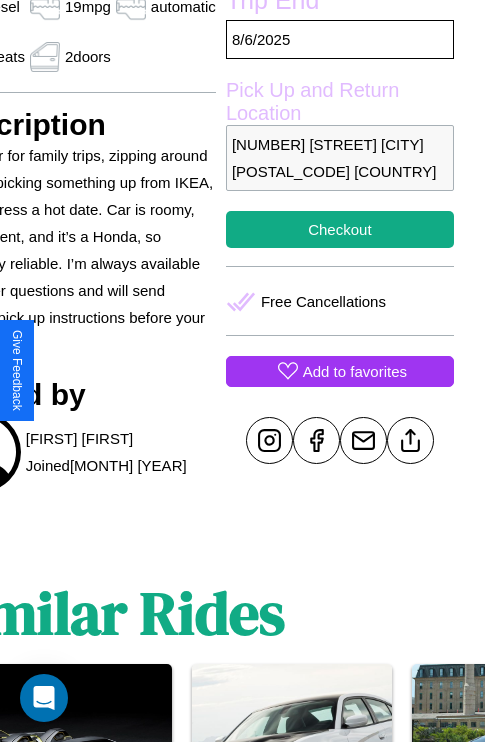click on "Add to favorites" at bounding box center [355, 371] 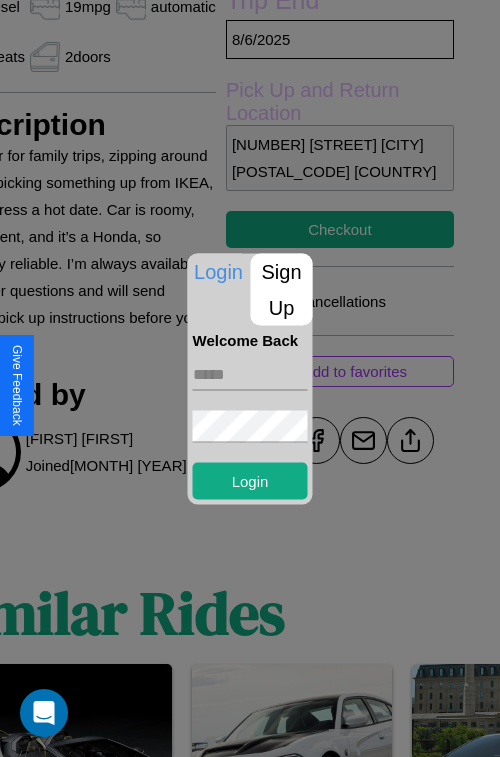 click at bounding box center (250, 374) 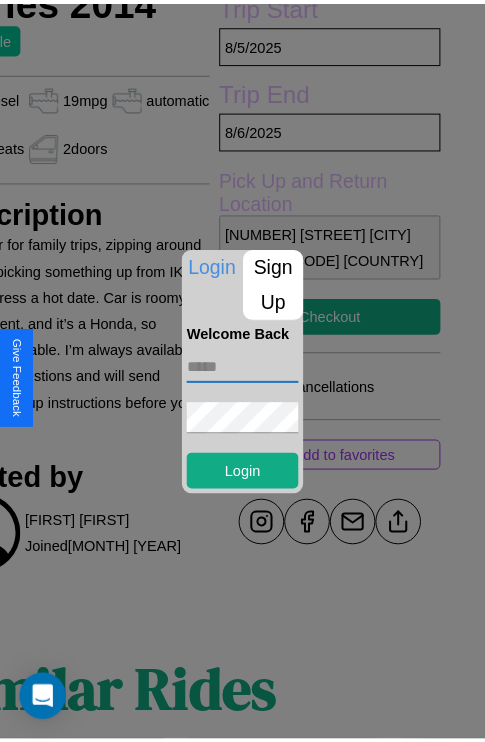 scroll, scrollTop: 370, scrollLeft: 132, axis: both 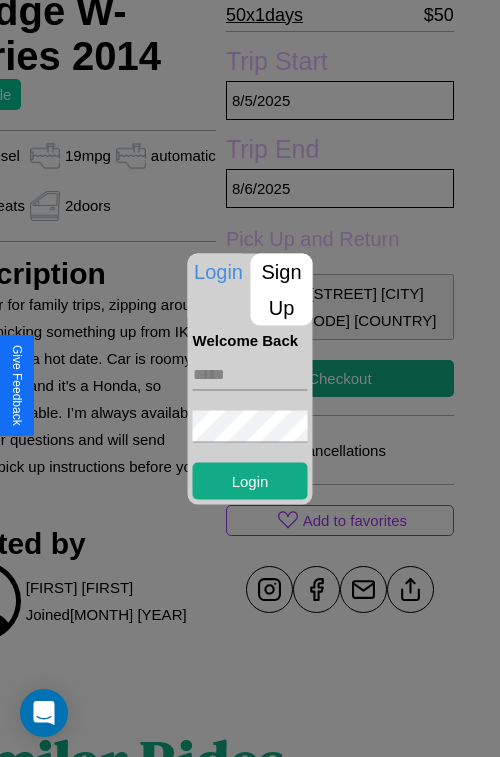 click at bounding box center (250, 378) 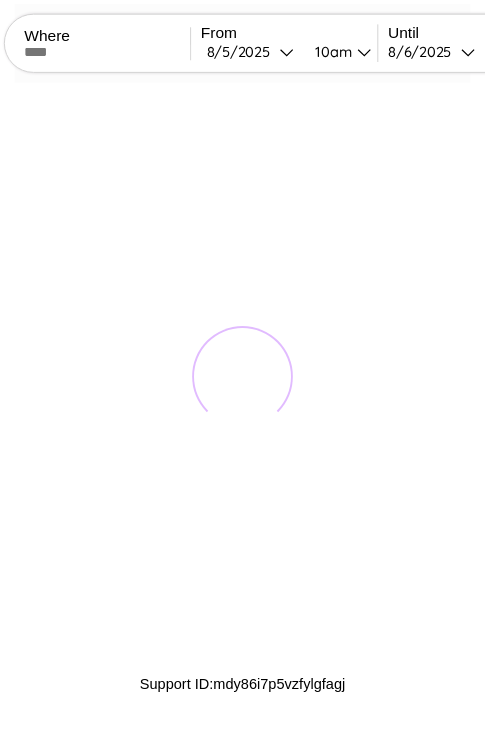scroll, scrollTop: 0, scrollLeft: 0, axis: both 